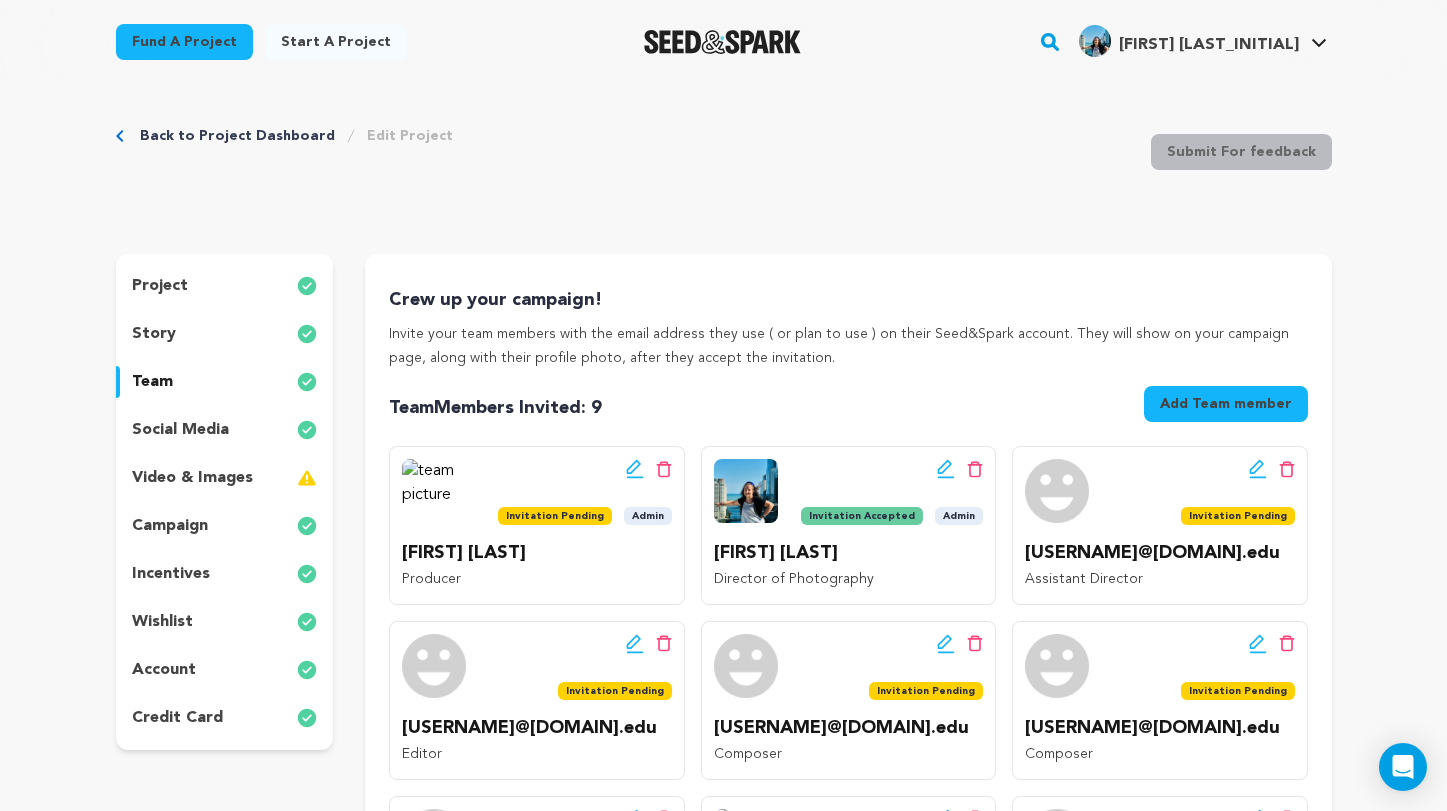 scroll, scrollTop: 0, scrollLeft: 0, axis: both 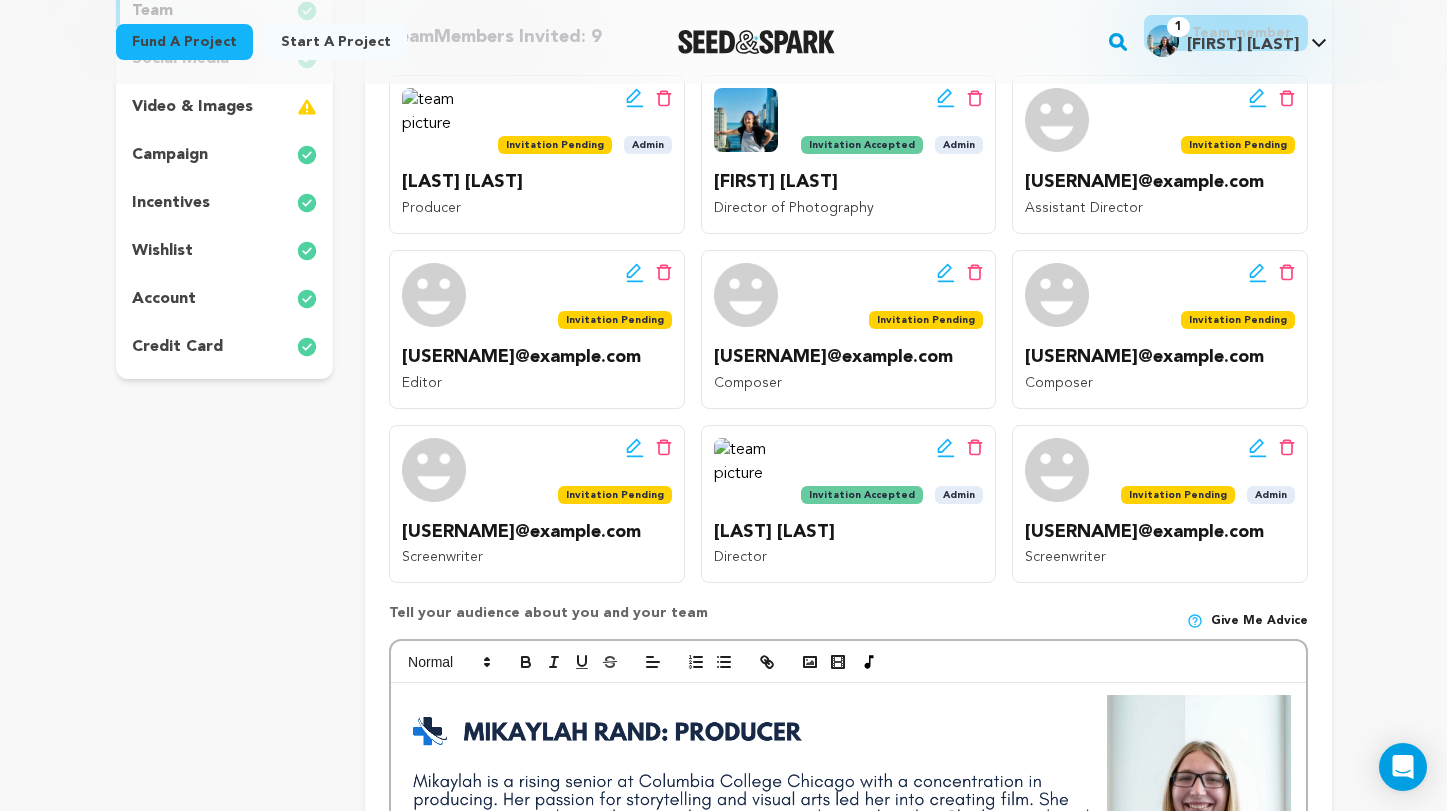 click 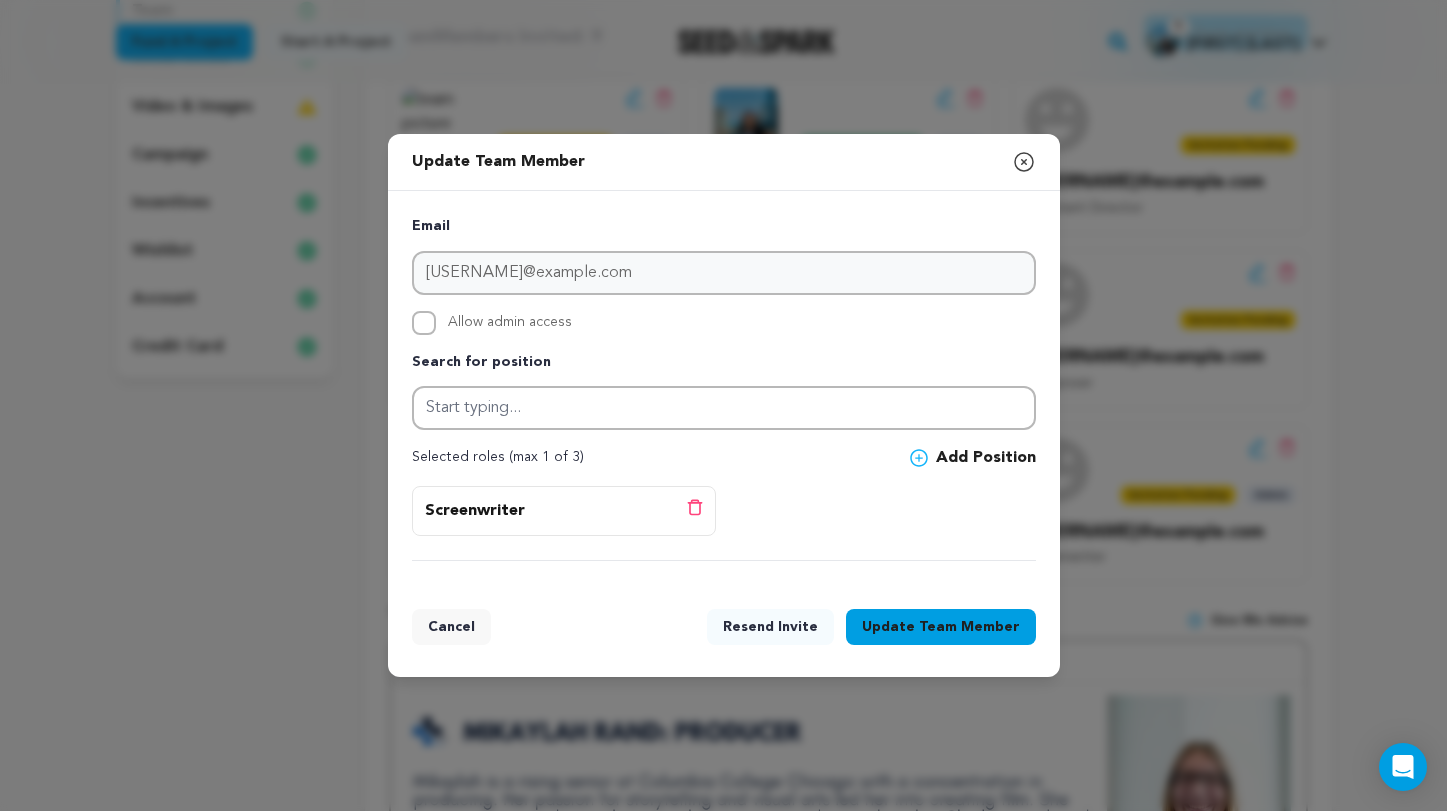 click on "Allow admin access" at bounding box center (724, 323) 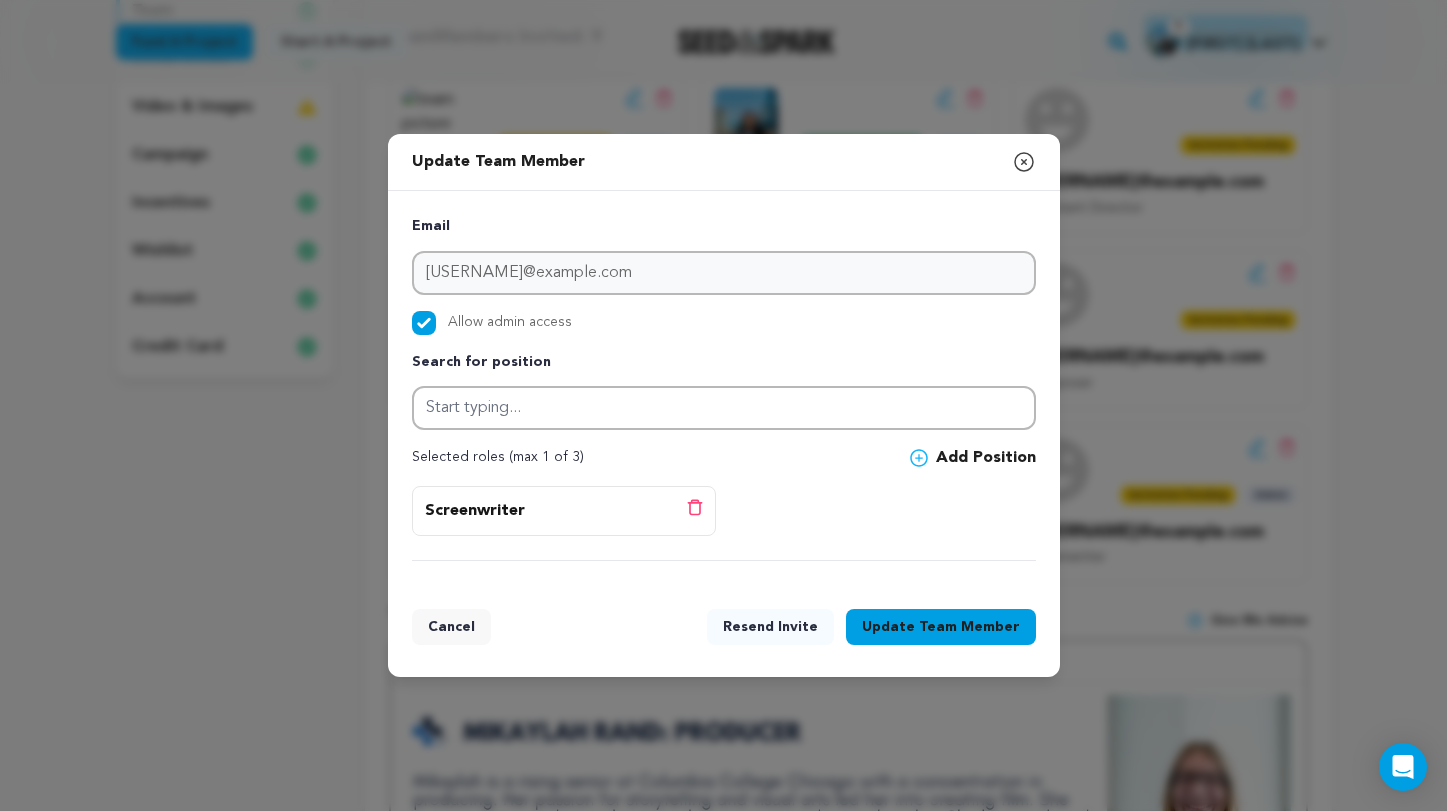 click on "Update  Team Member" at bounding box center [941, 627] 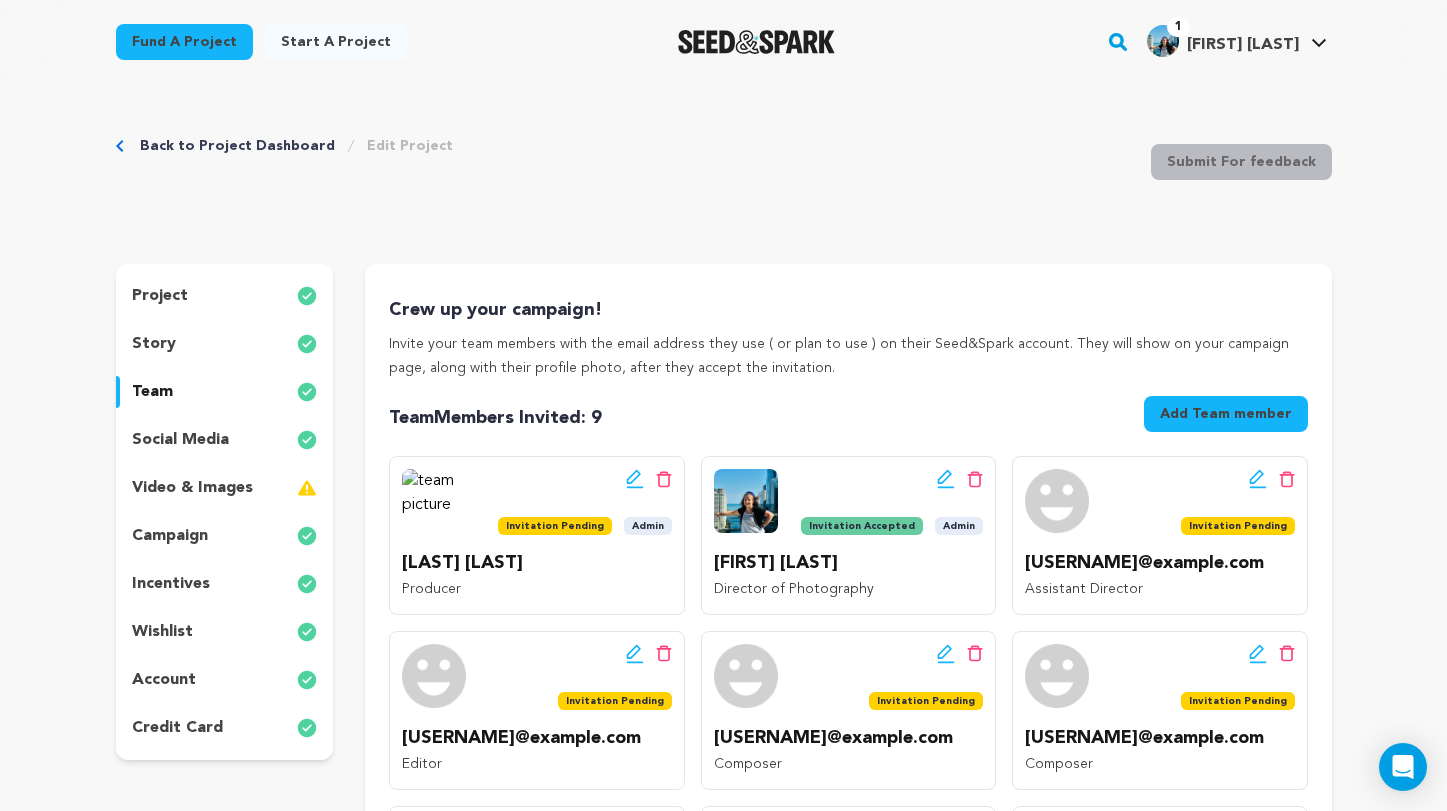 scroll, scrollTop: 0, scrollLeft: 0, axis: both 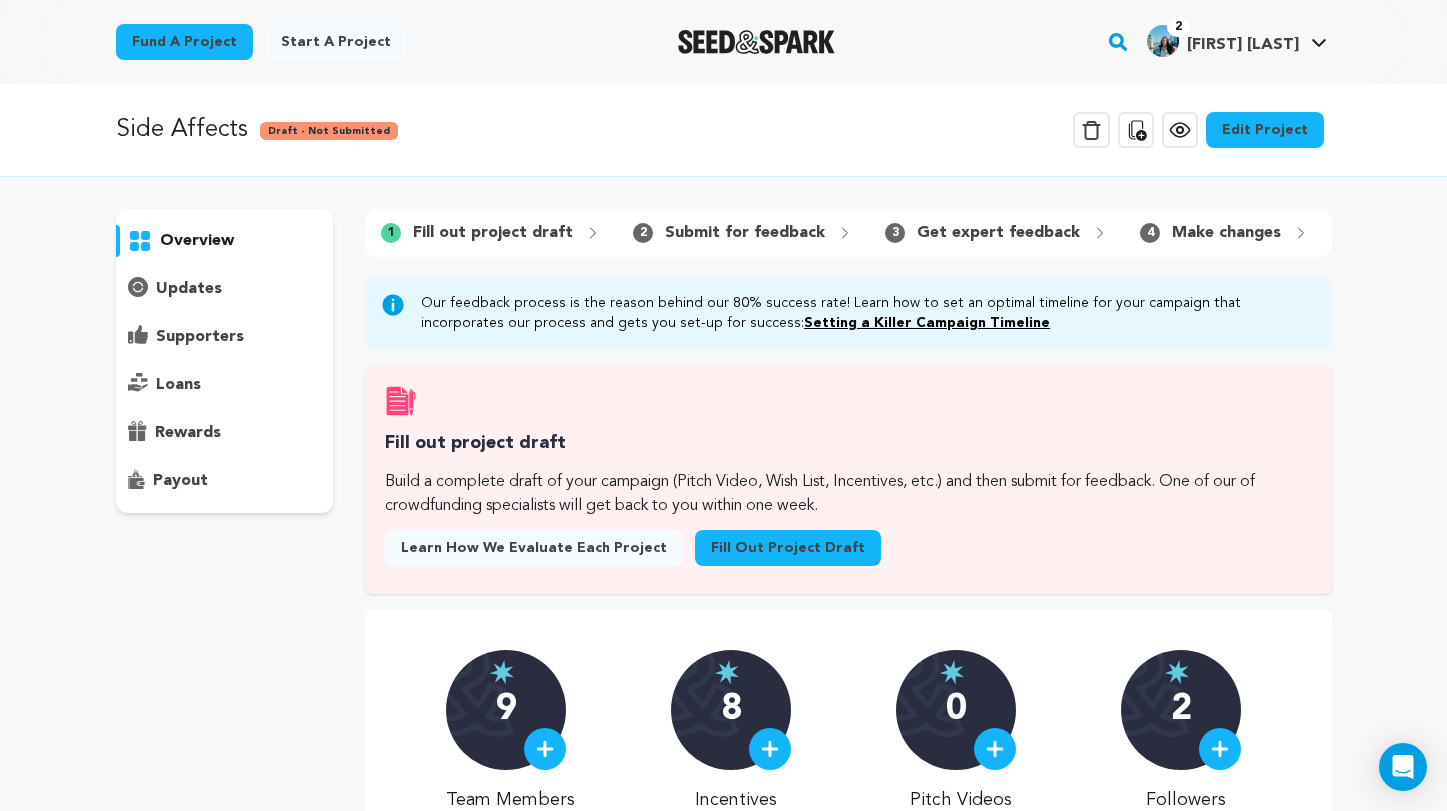 click on "supporters" at bounding box center (225, 337) 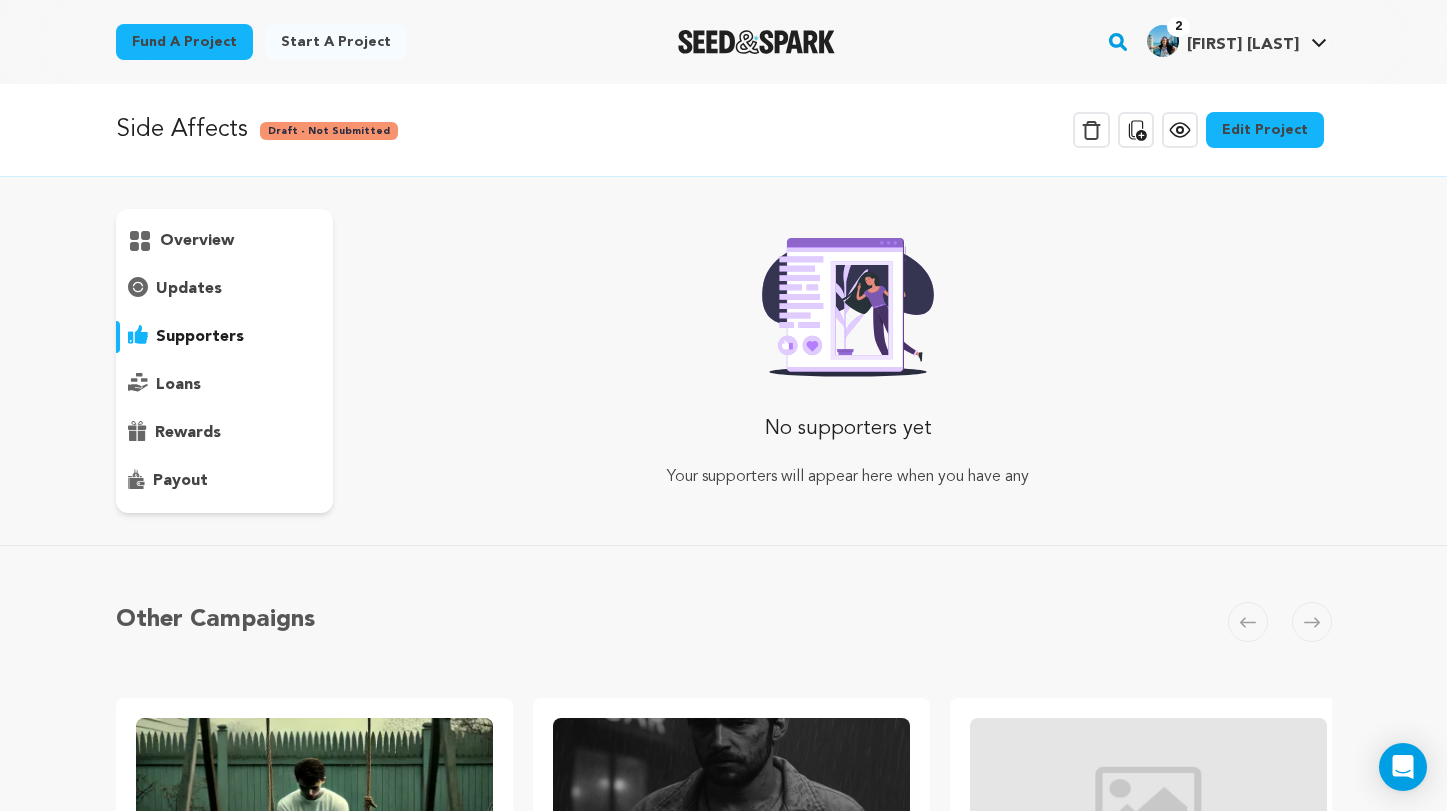 click on "updates" at bounding box center [189, 289] 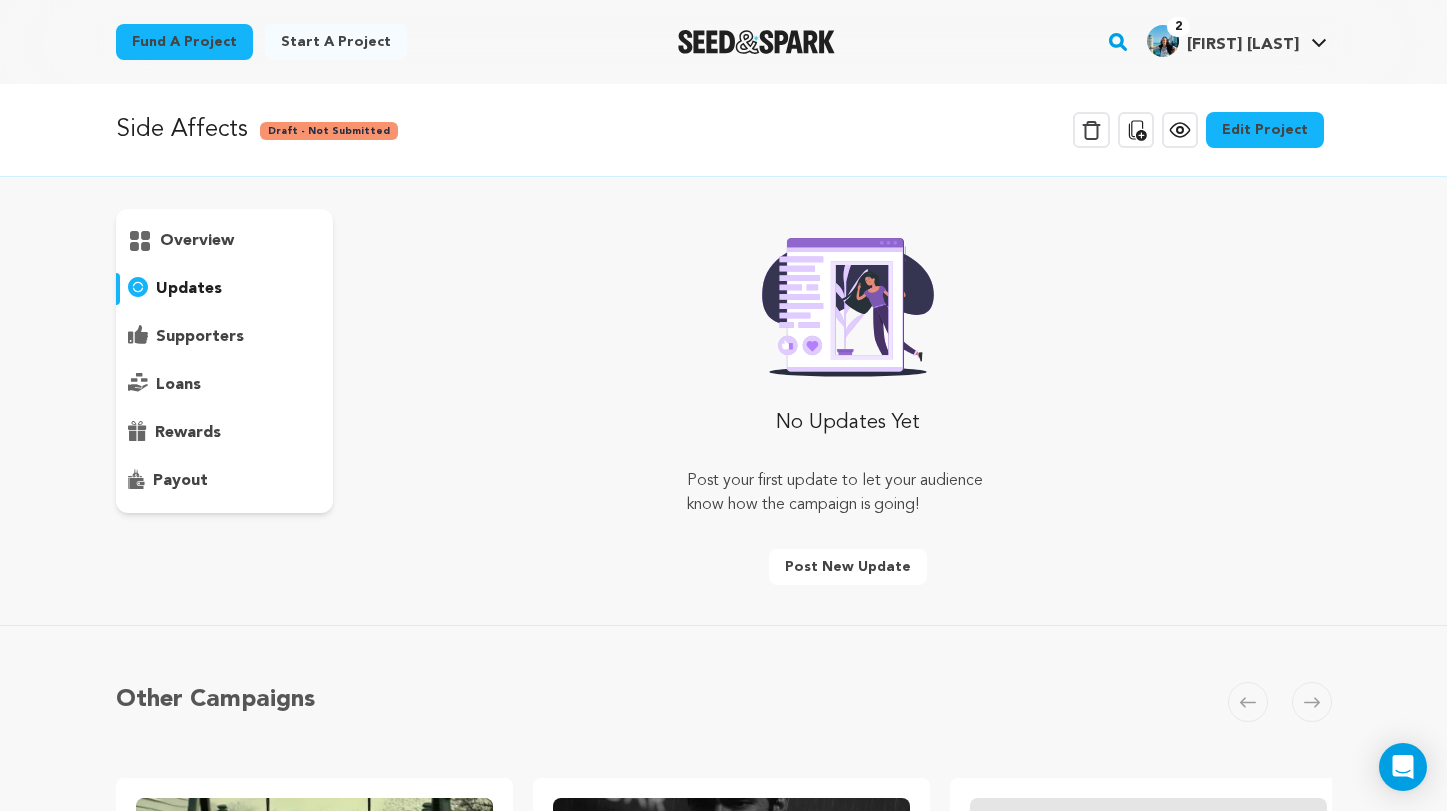 click on "overview" at bounding box center (225, 241) 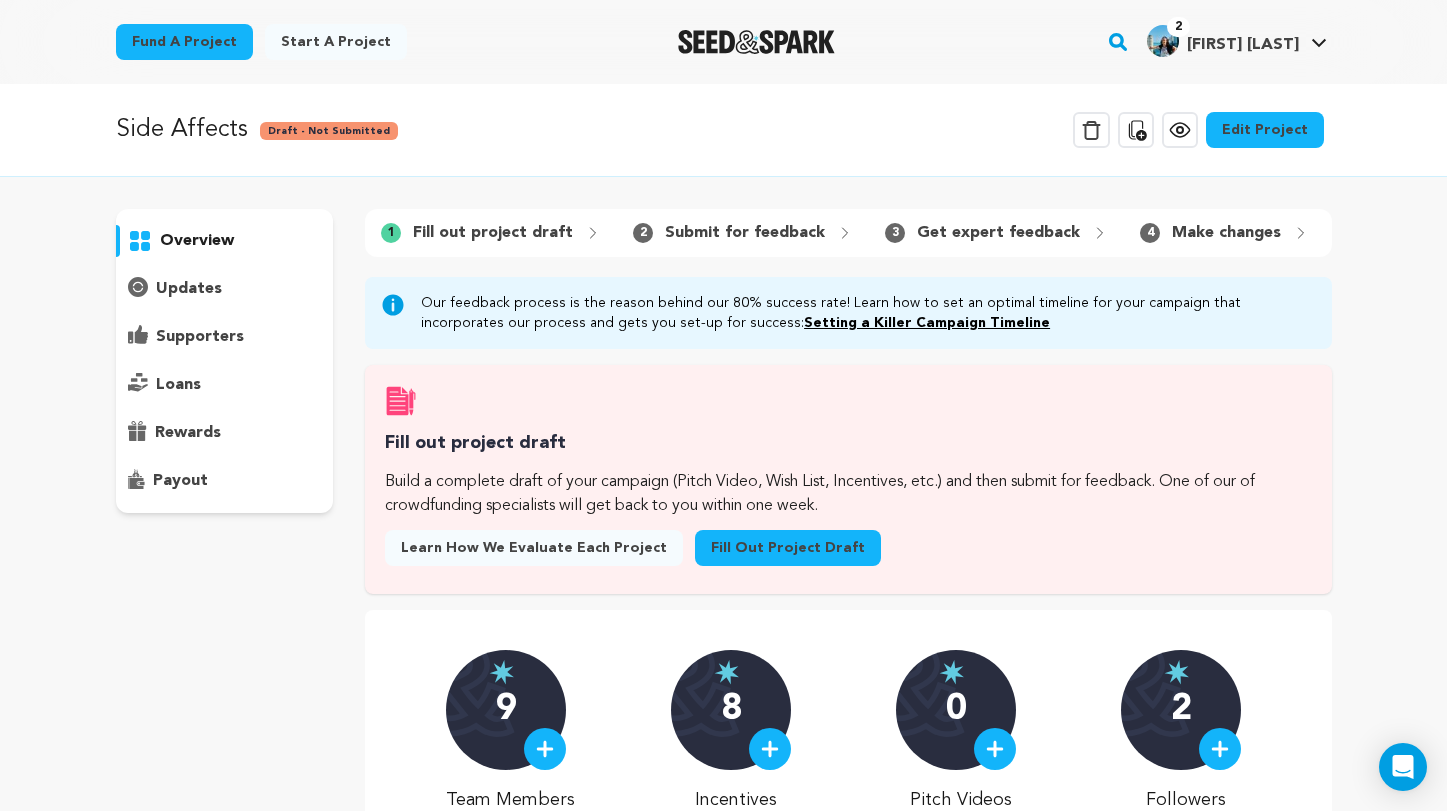 scroll, scrollTop: 0, scrollLeft: 0, axis: both 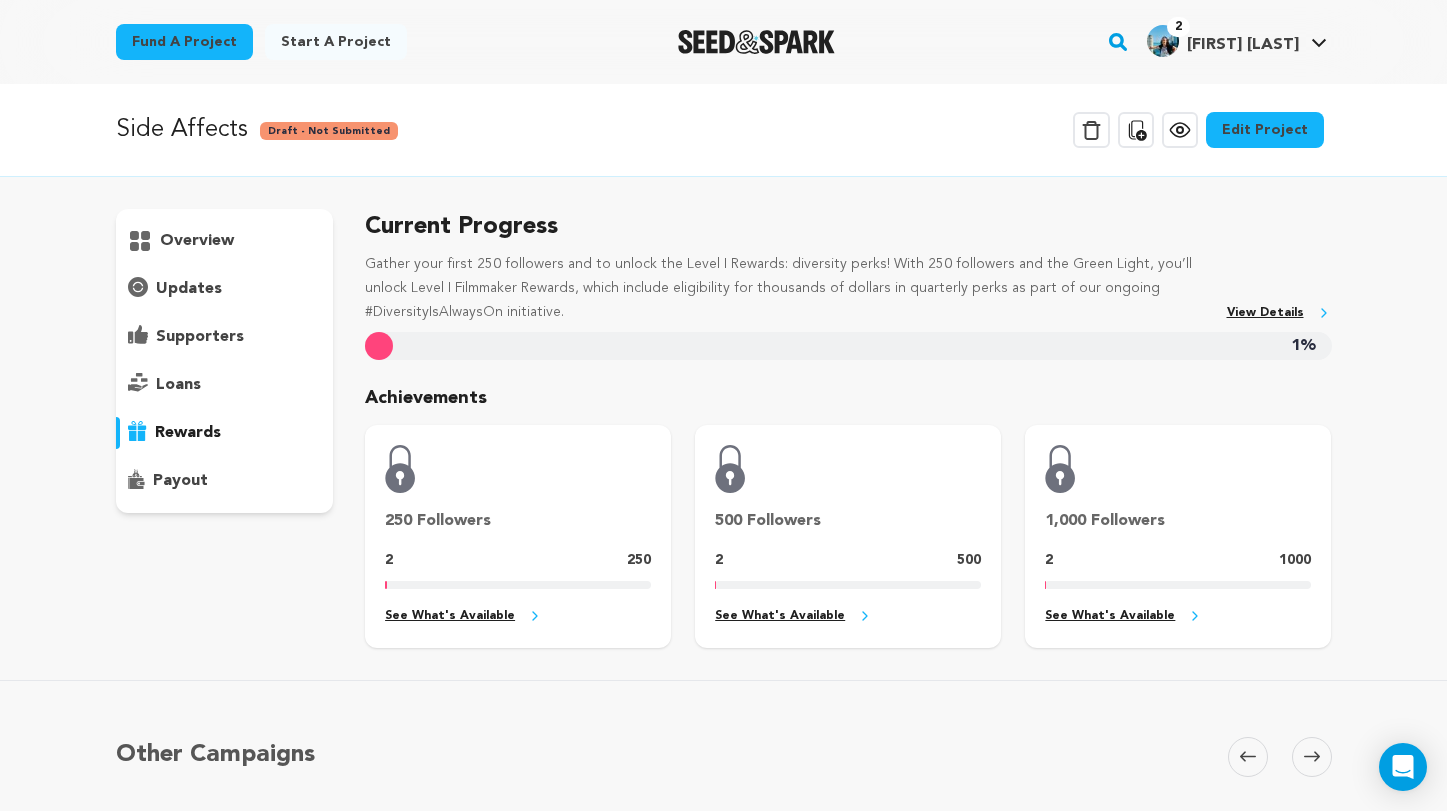 click on "supporters" at bounding box center [200, 337] 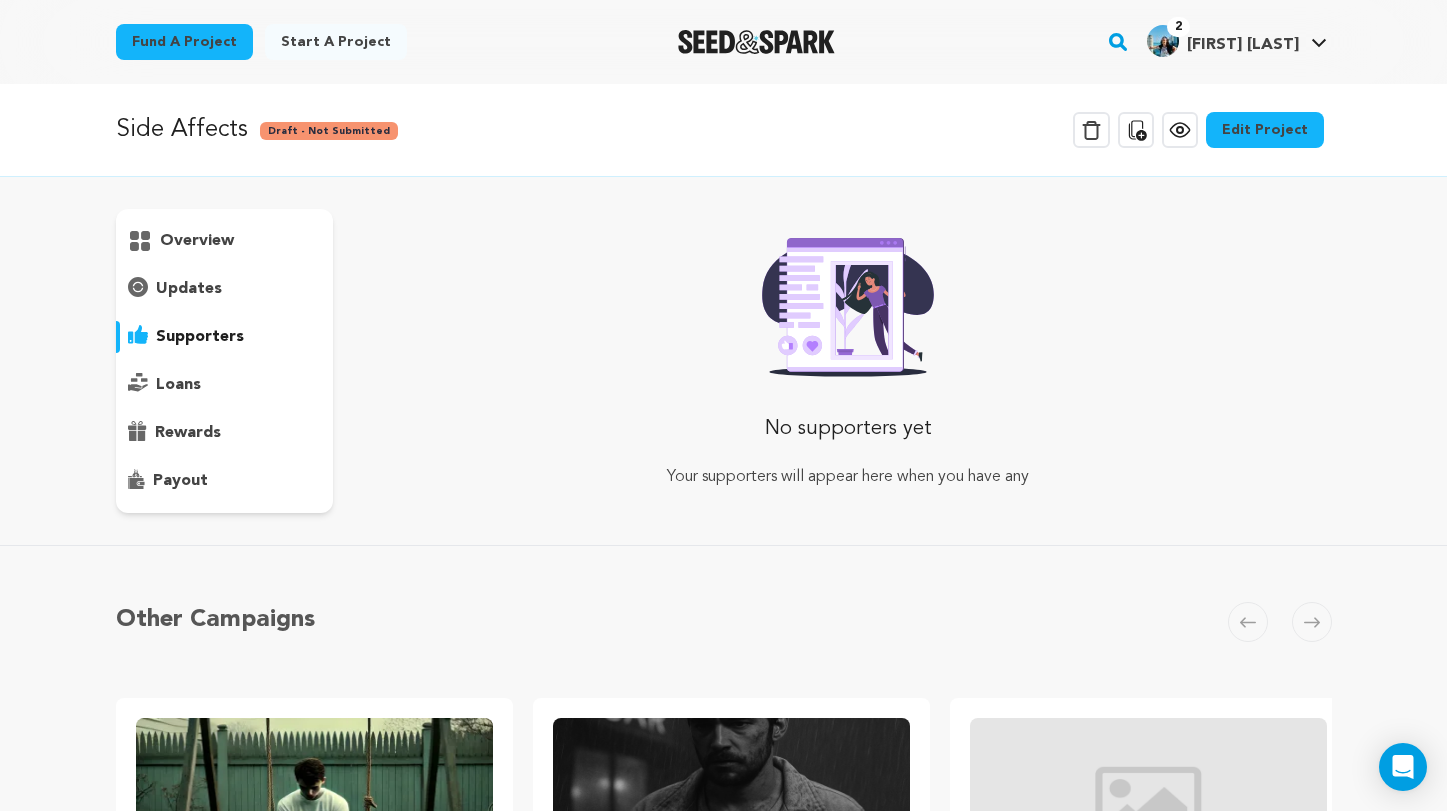 click on "overview" at bounding box center [225, 361] 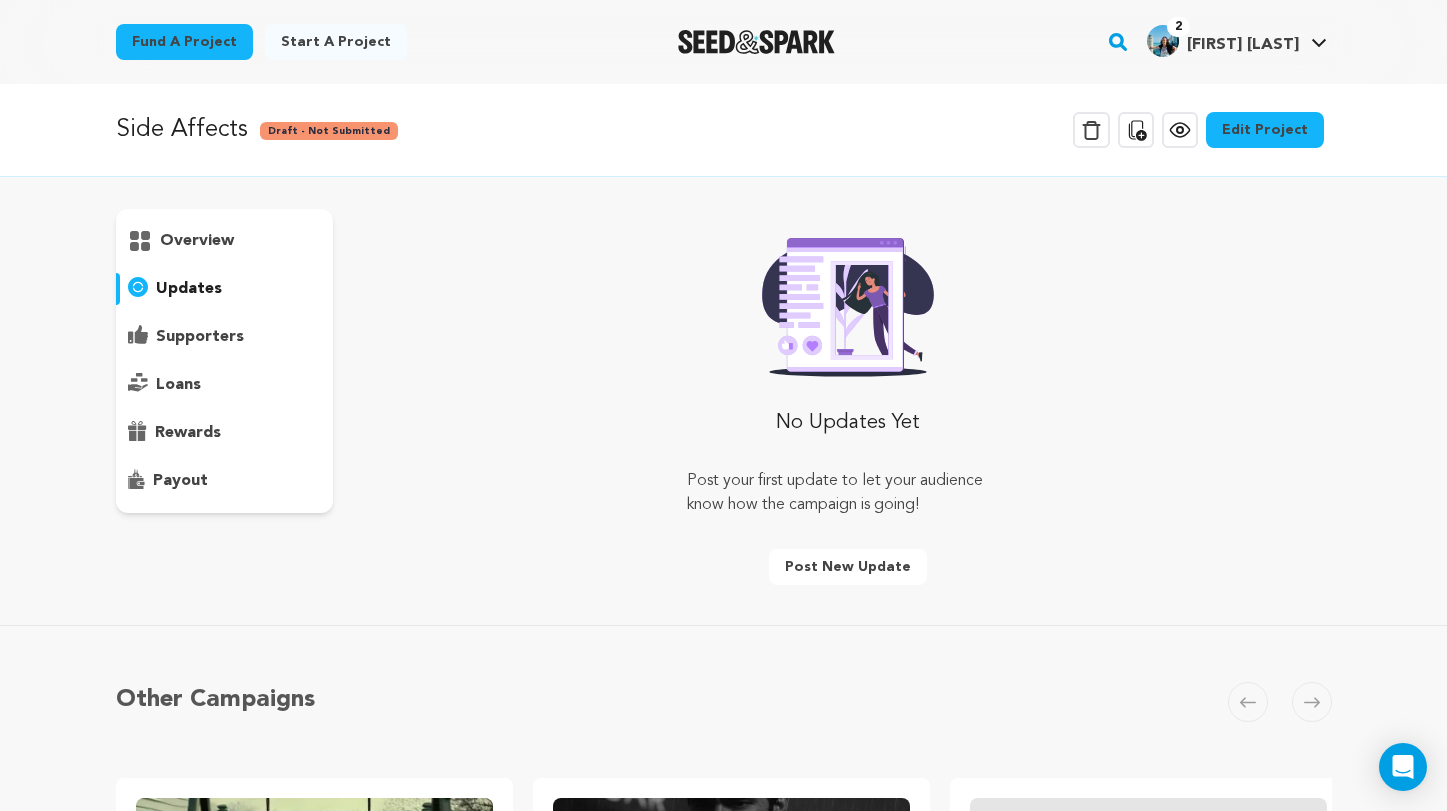 click on "overview" at bounding box center [225, 241] 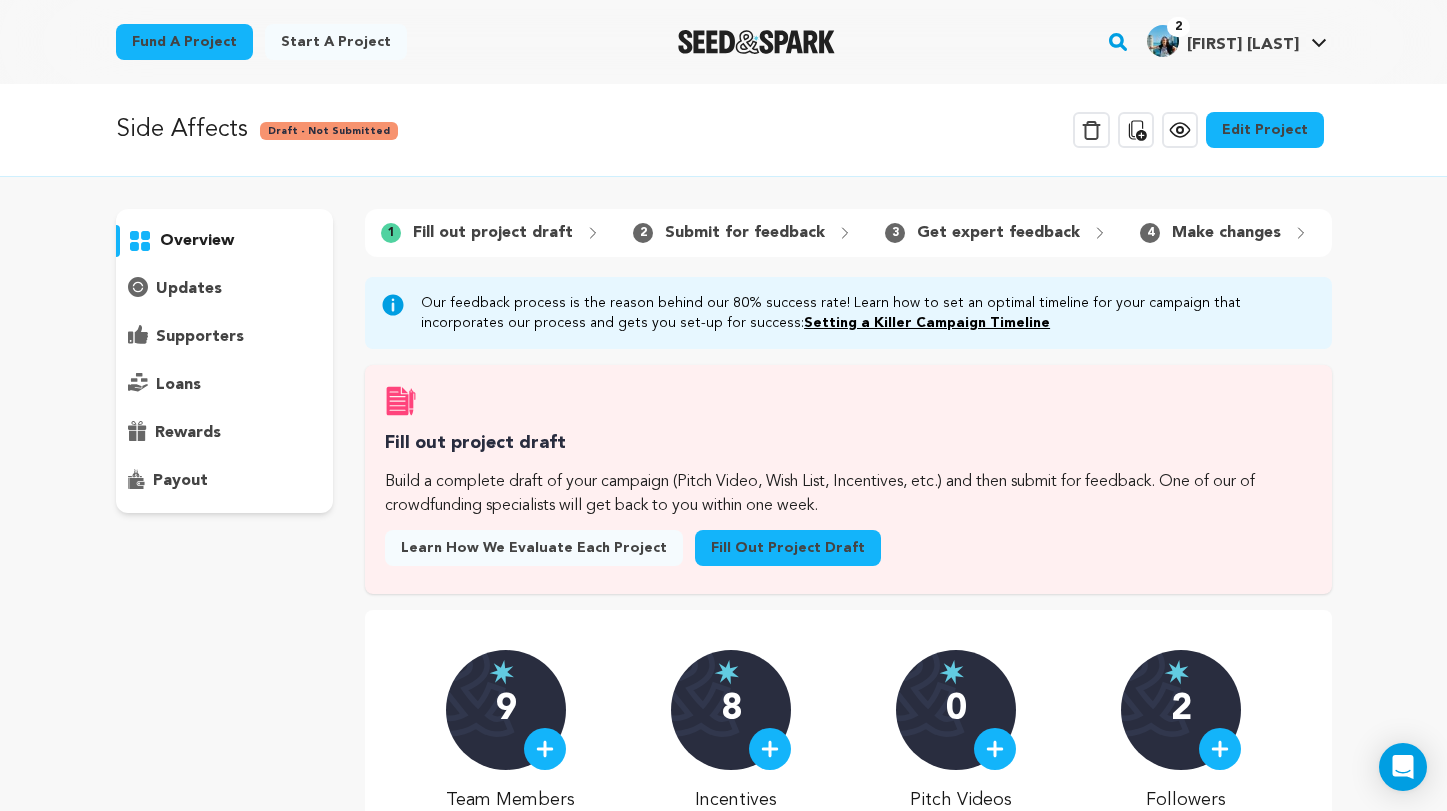 scroll, scrollTop: 0, scrollLeft: 0, axis: both 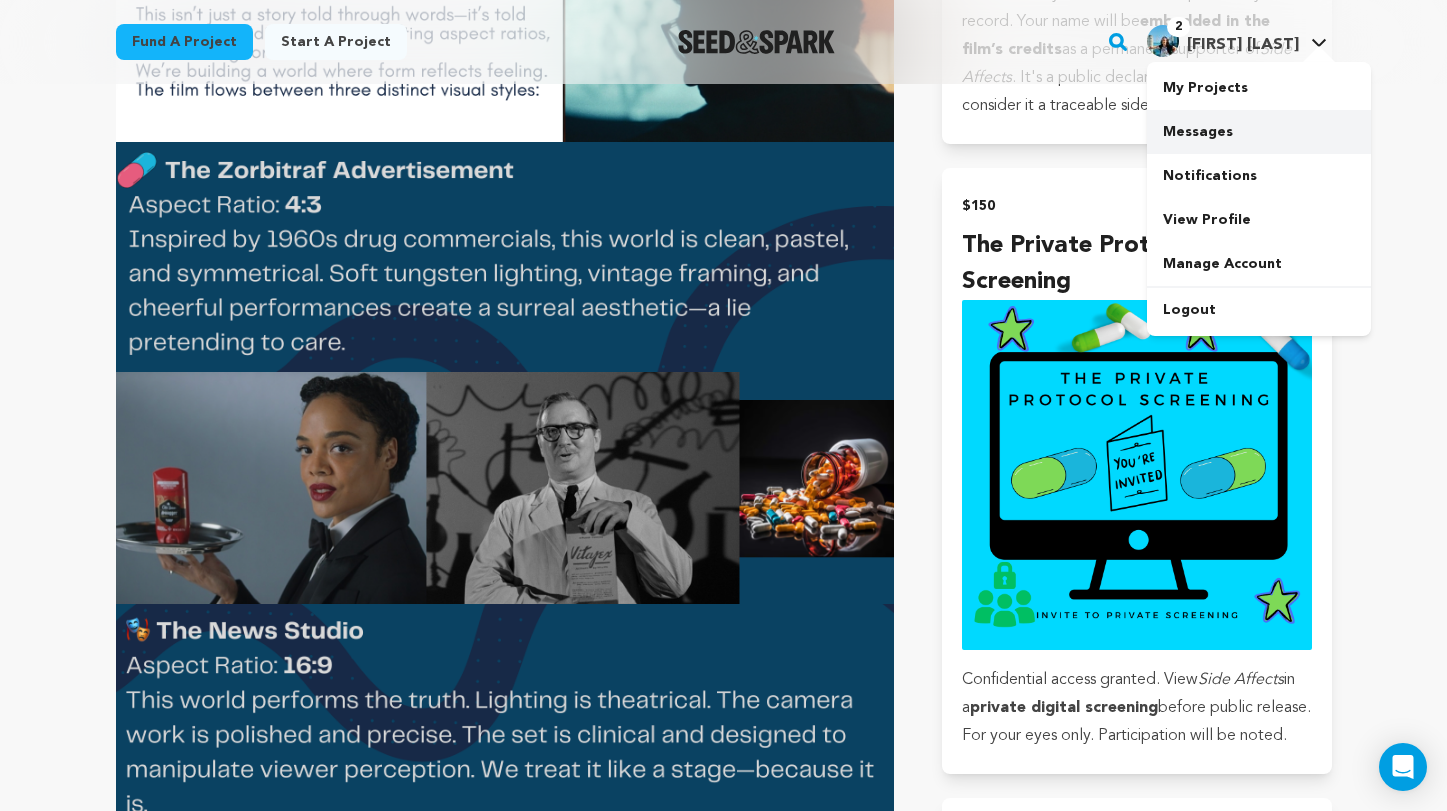 click on "Messages" at bounding box center [1259, 132] 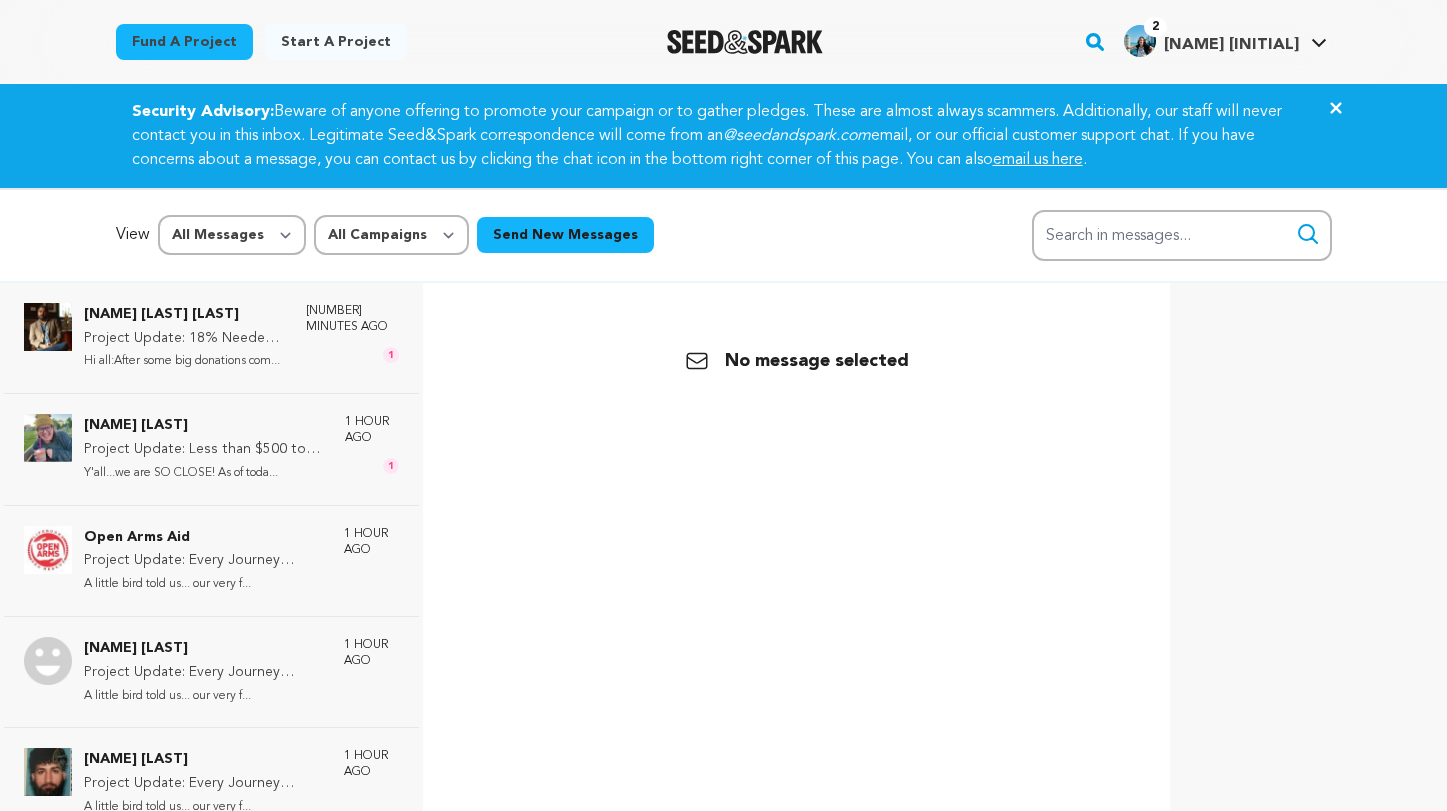 scroll, scrollTop: 0, scrollLeft: 0, axis: both 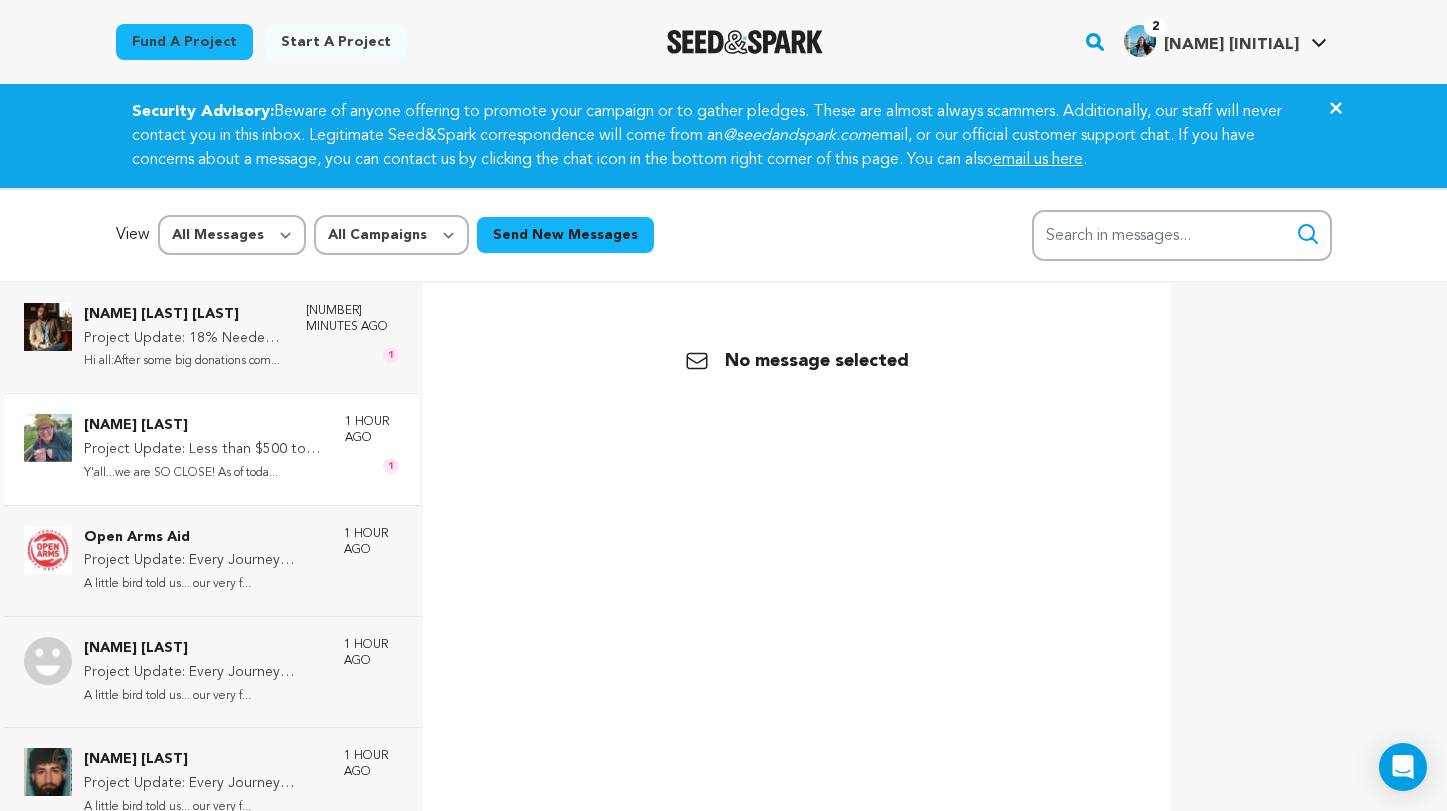 click on "[NAME] [LAST]
Project Update:
Less than $[NUMBER] to the Green Light!
Y'all...we are SO CLOSE! As of toda...
[NUMBER] hour ago
[NUMBER]" at bounding box center [211, 448] 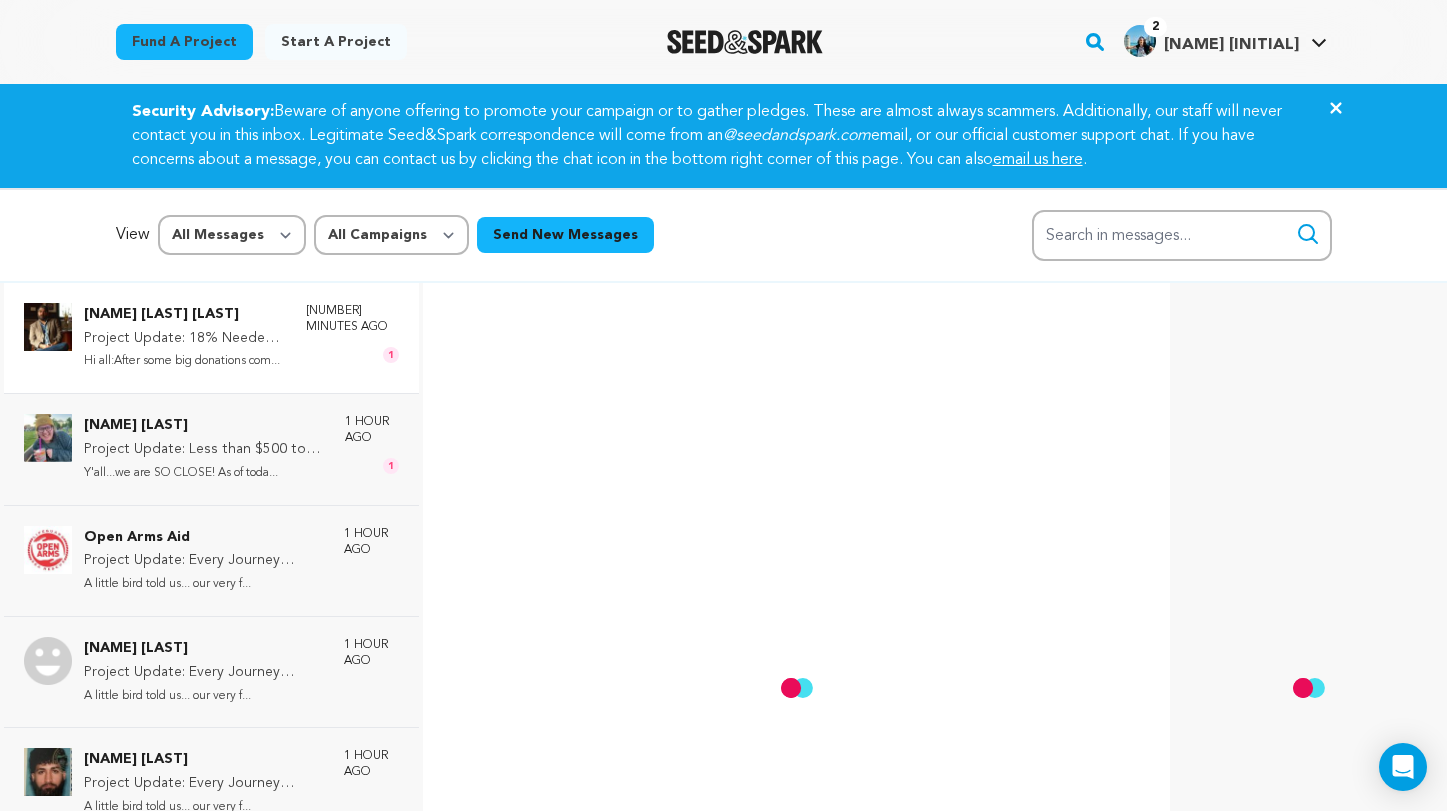 scroll, scrollTop: 4665, scrollLeft: 0, axis: vertical 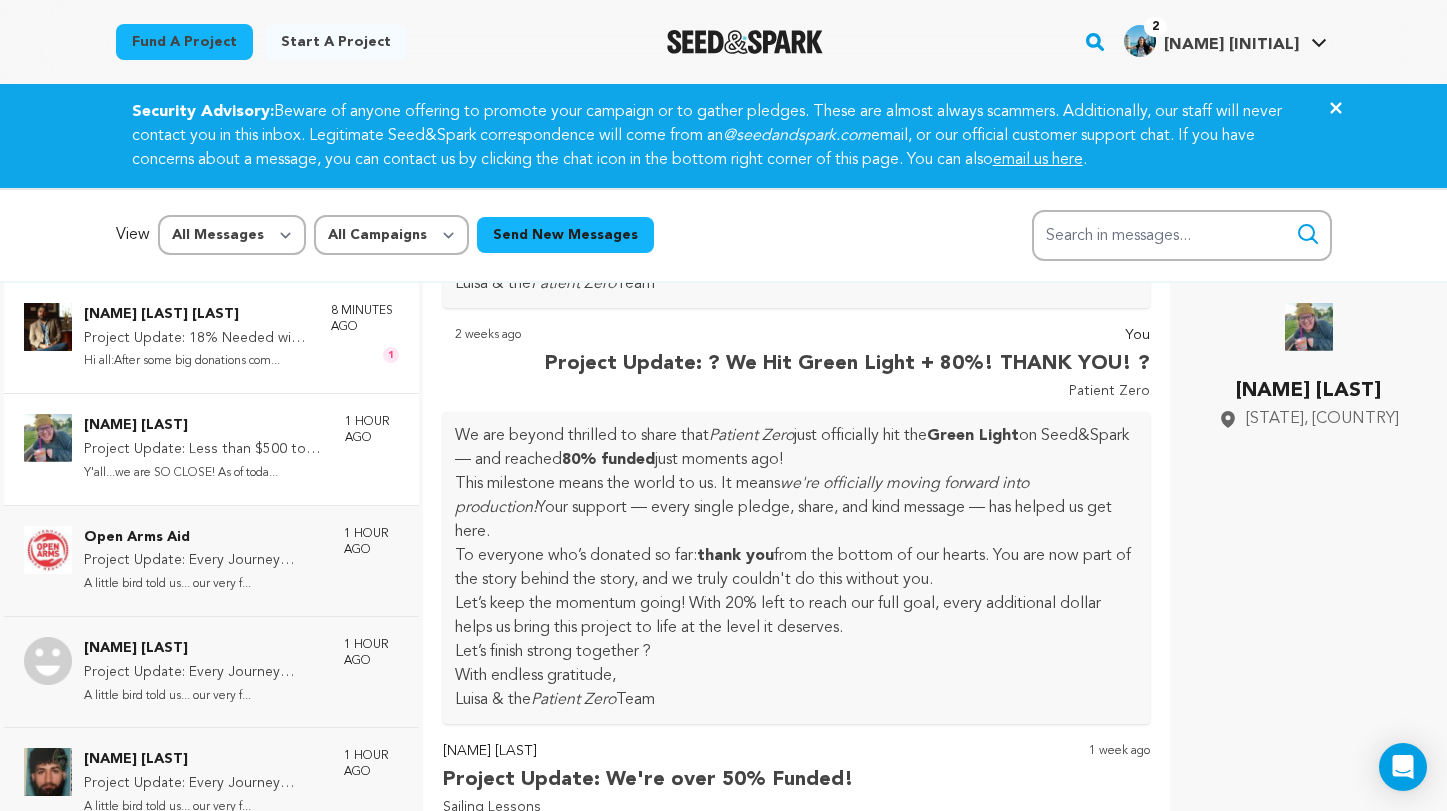 click on "Project Update:
18% Needed with 12 Days Left!" at bounding box center (197, 339) 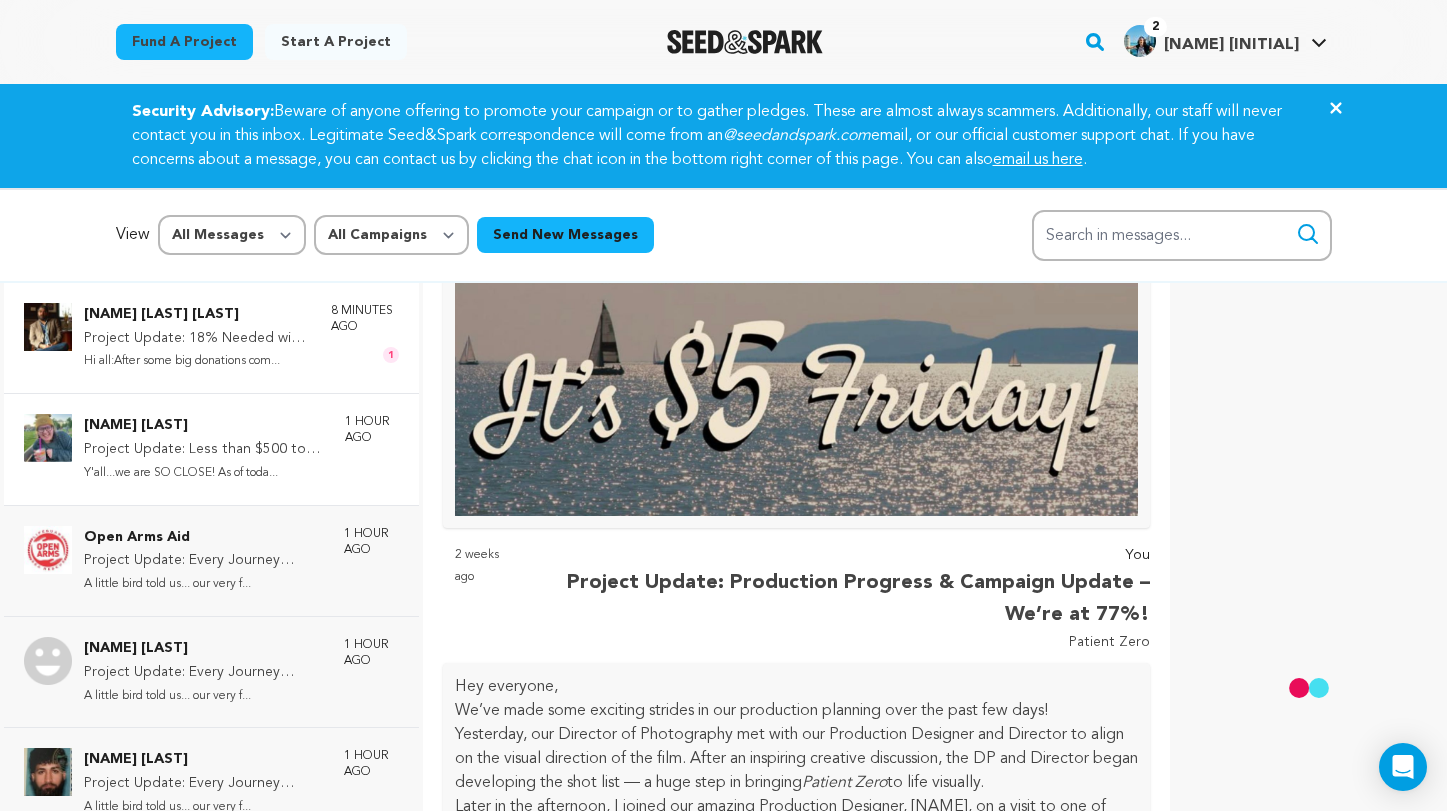 scroll, scrollTop: 132, scrollLeft: 0, axis: vertical 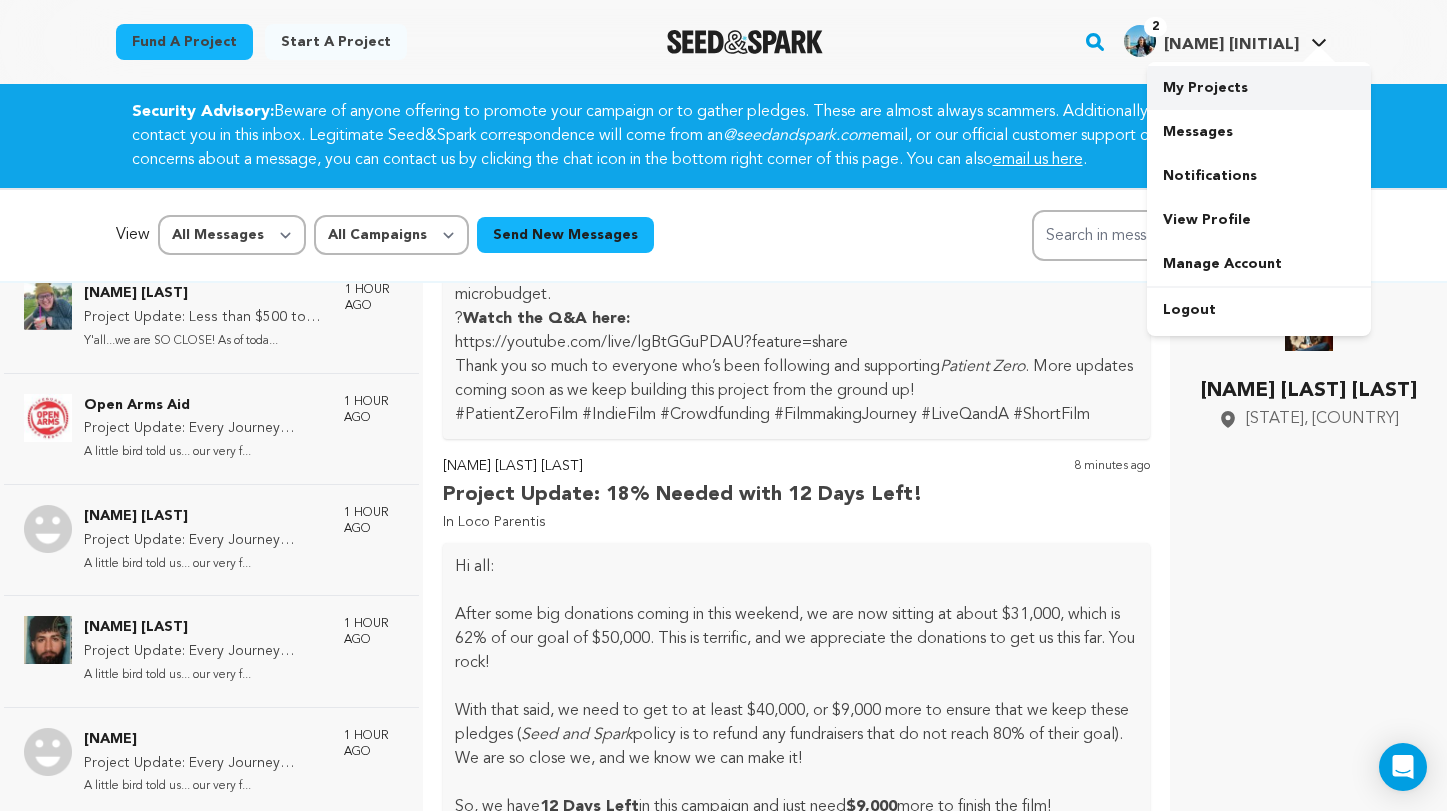 click on "My Projects" at bounding box center [1259, 88] 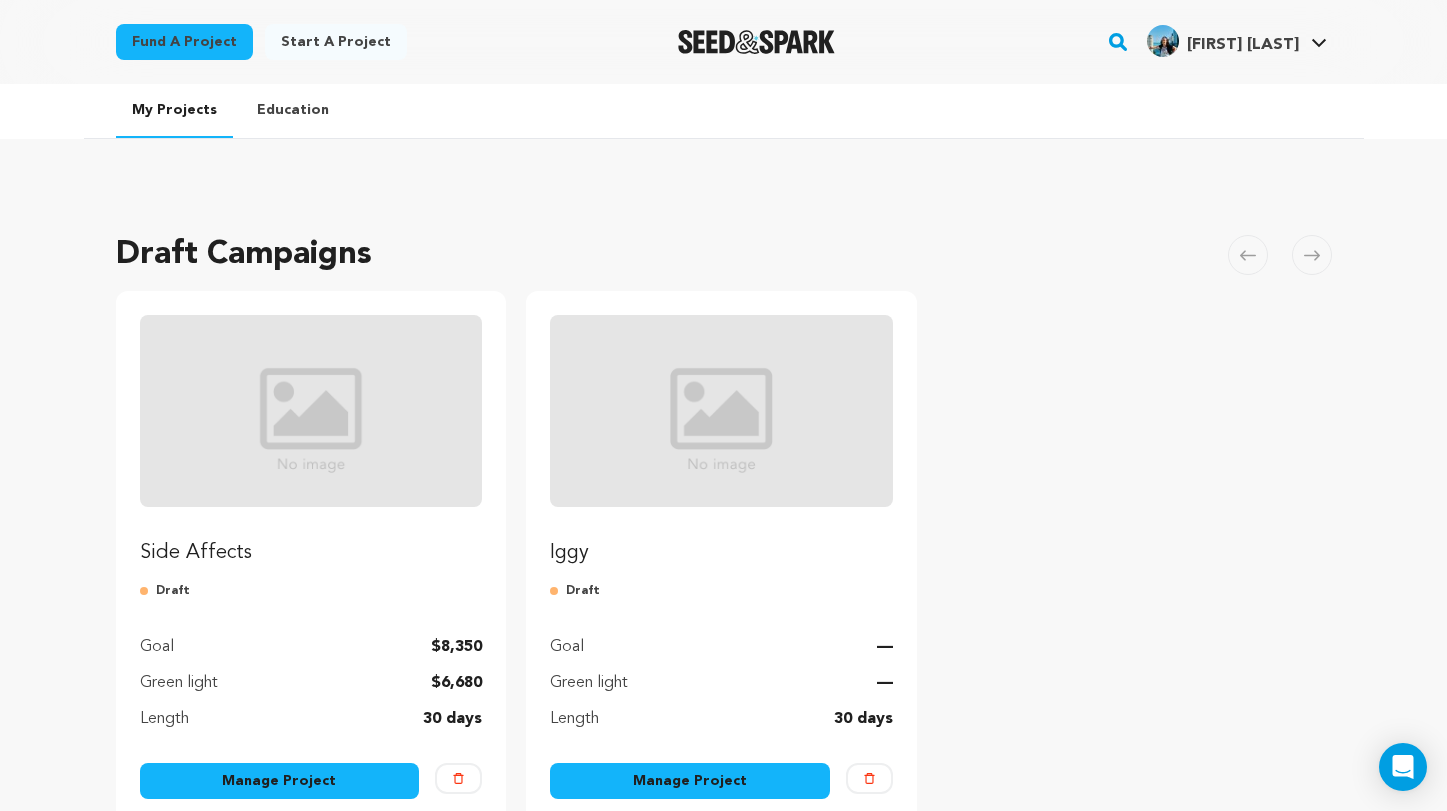 scroll, scrollTop: 0, scrollLeft: 0, axis: both 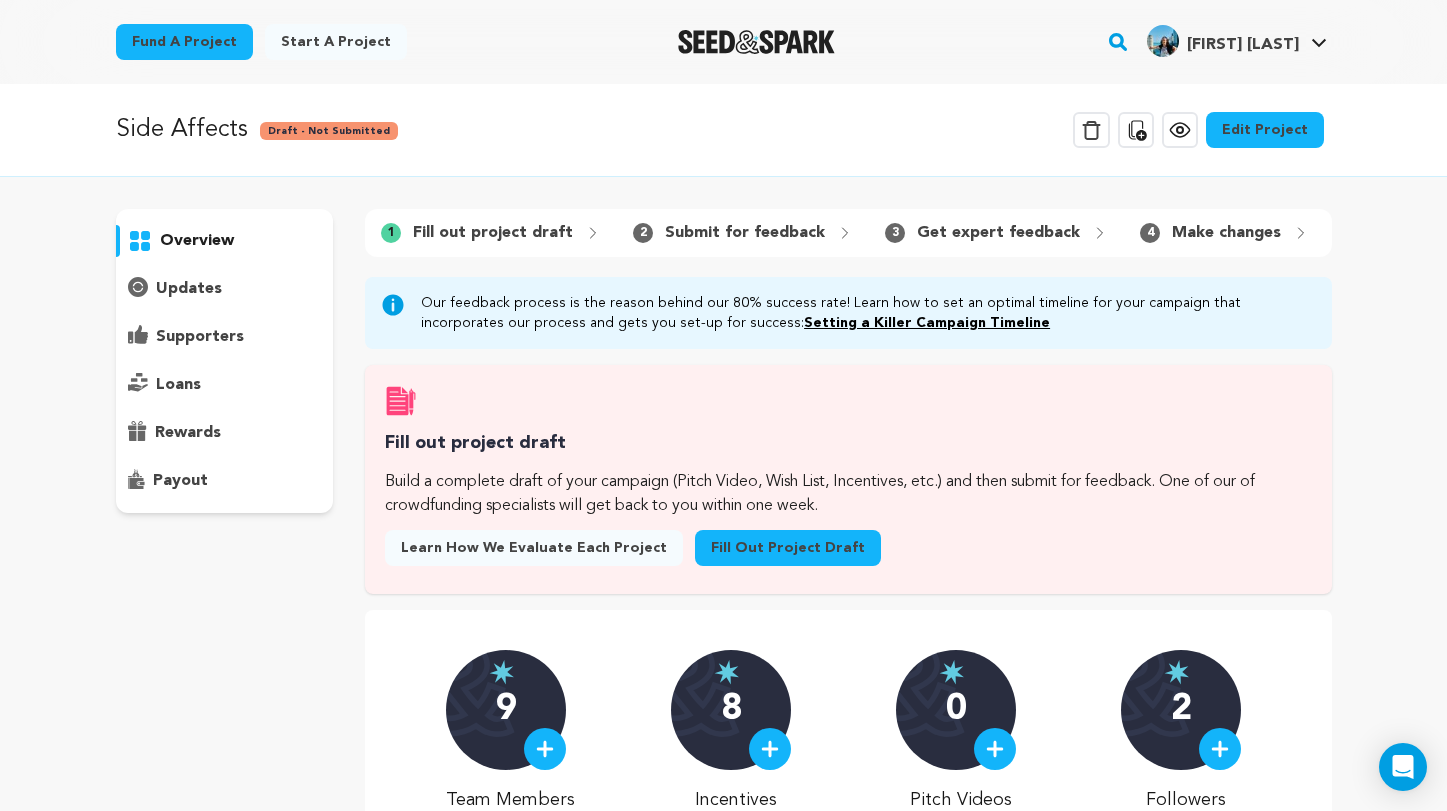 click 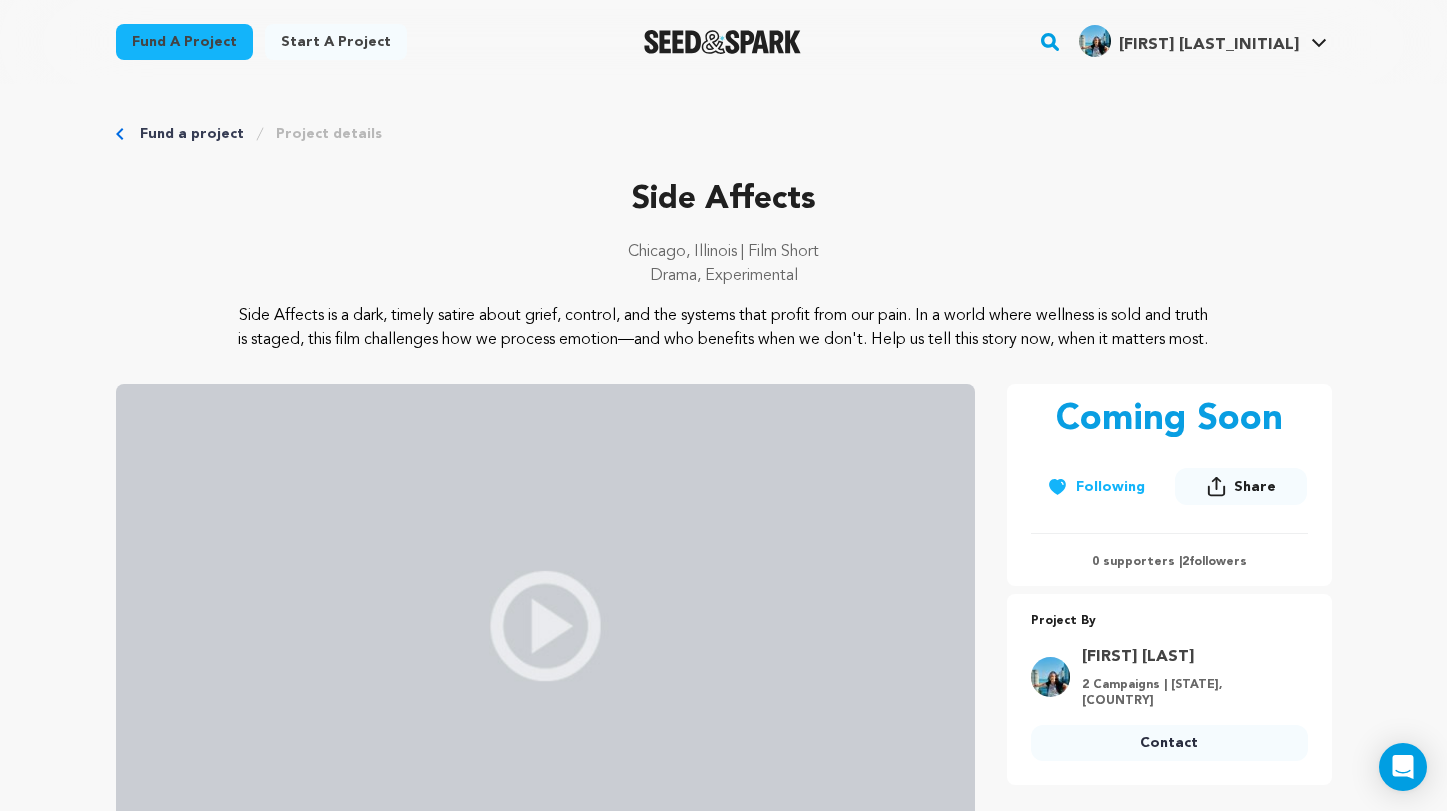 scroll, scrollTop: 0, scrollLeft: 0, axis: both 